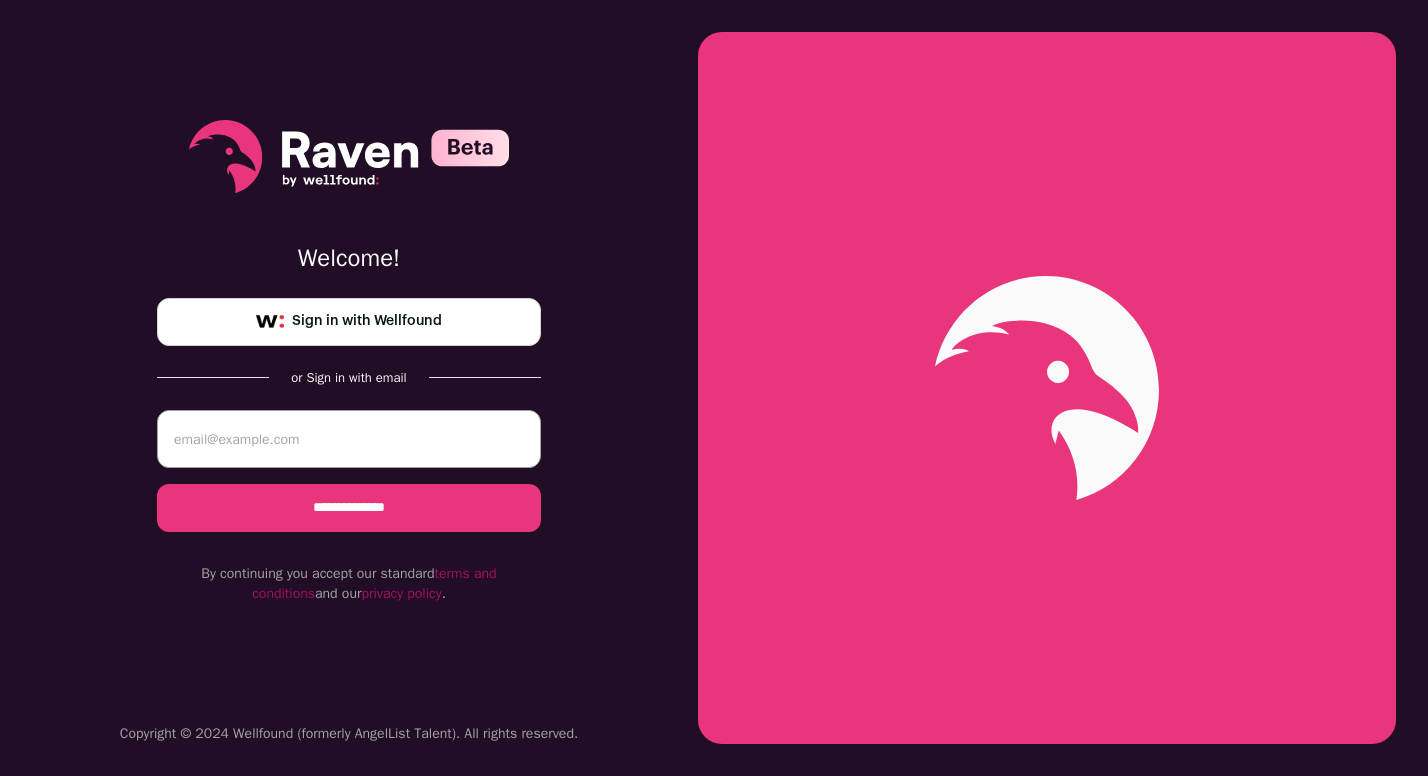 scroll, scrollTop: 0, scrollLeft: 0, axis: both 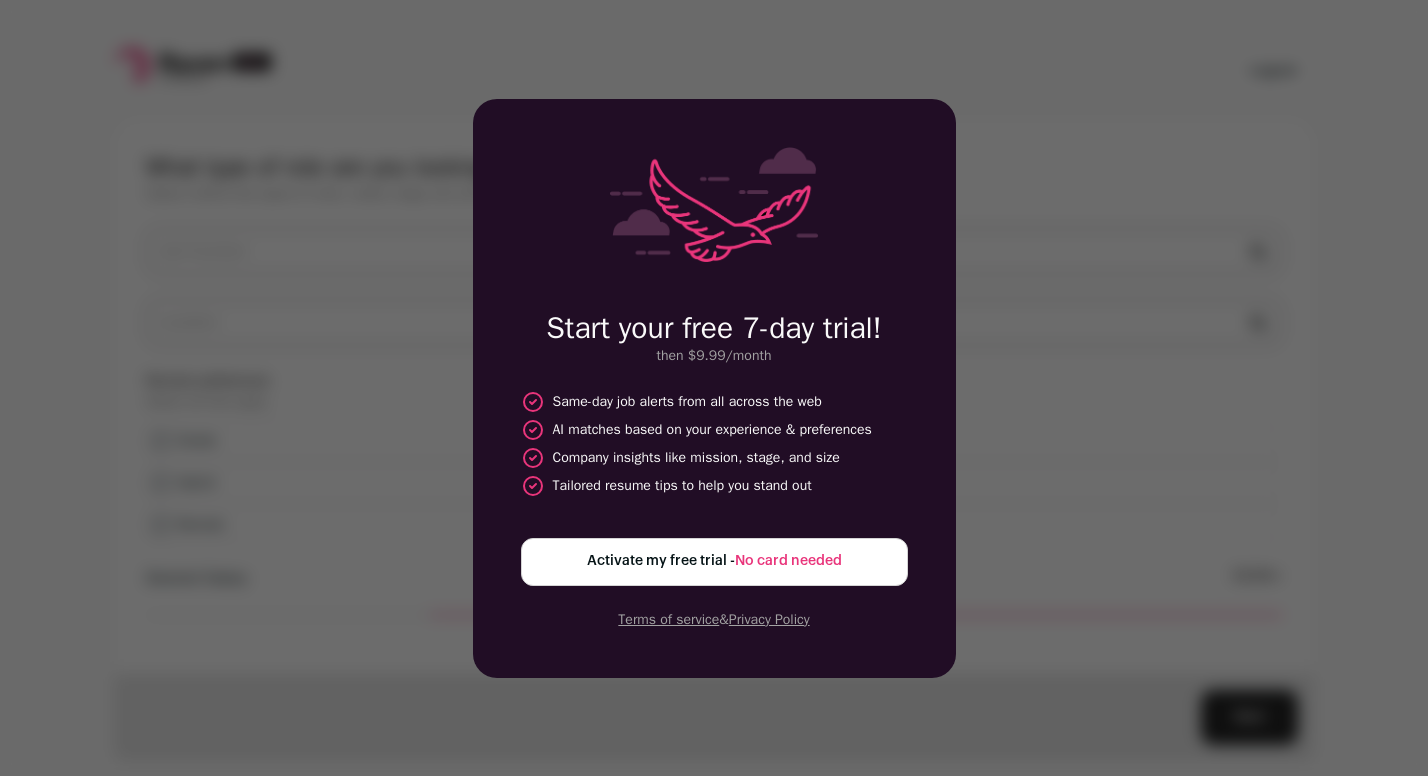 click on "No card needed" at bounding box center (788, 561) 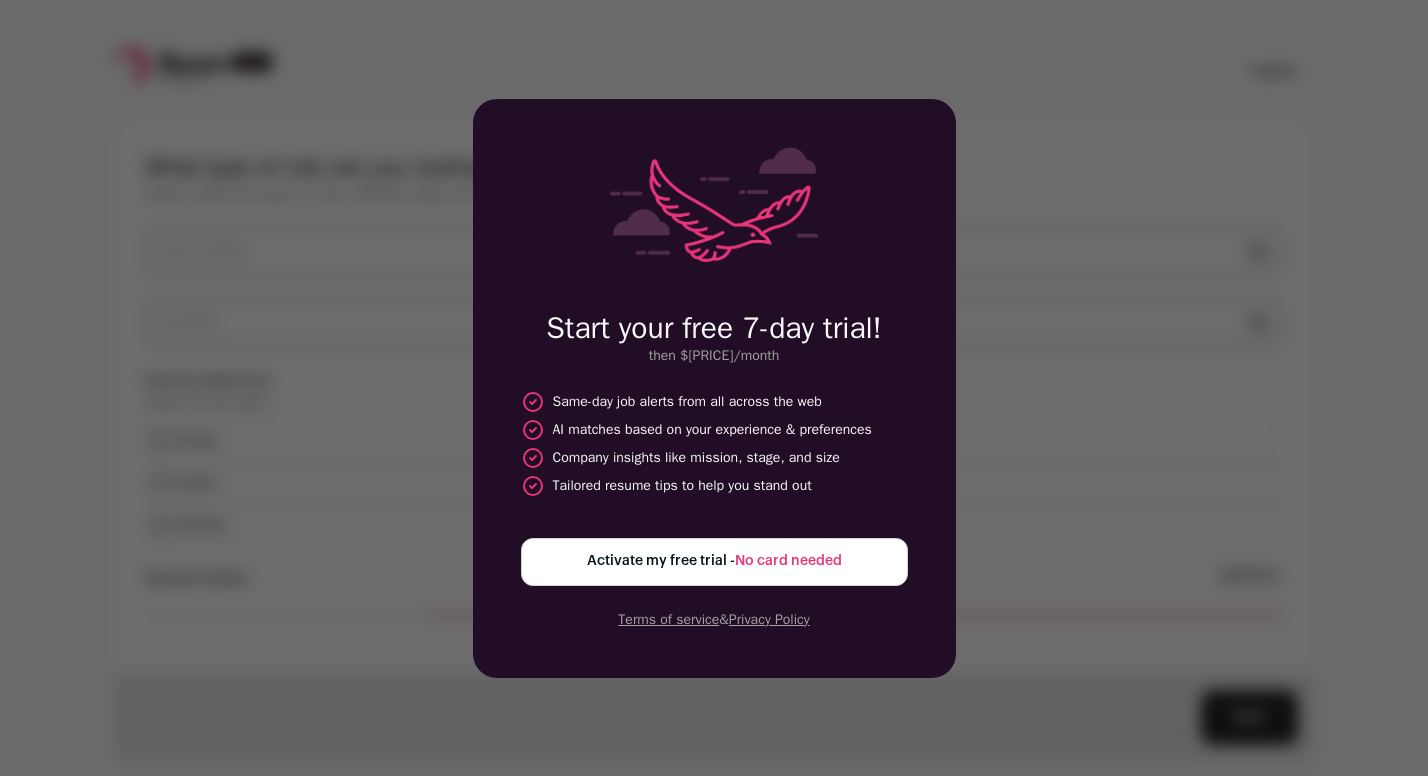 scroll, scrollTop: 0, scrollLeft: 0, axis: both 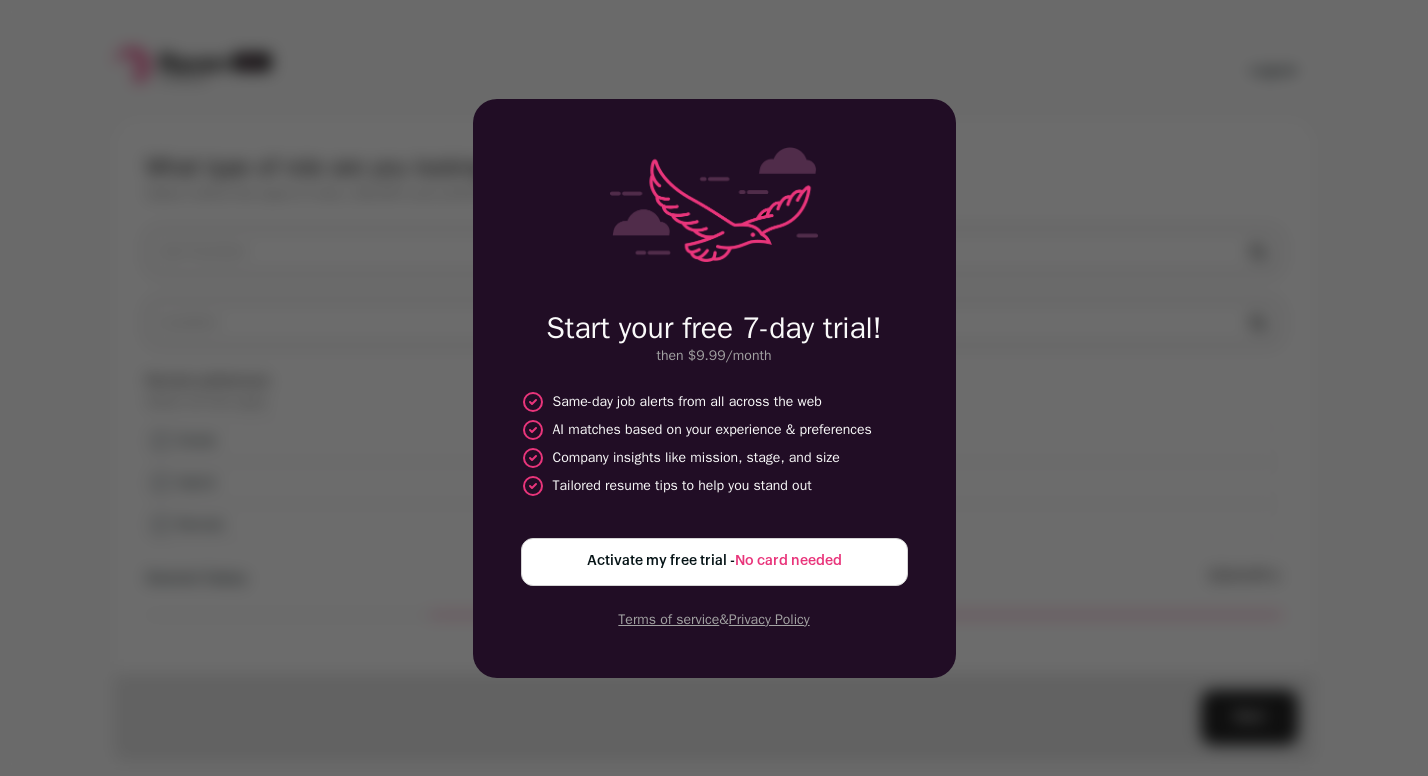 click on "Activate my free trial -
No card needed" at bounding box center [714, 561] 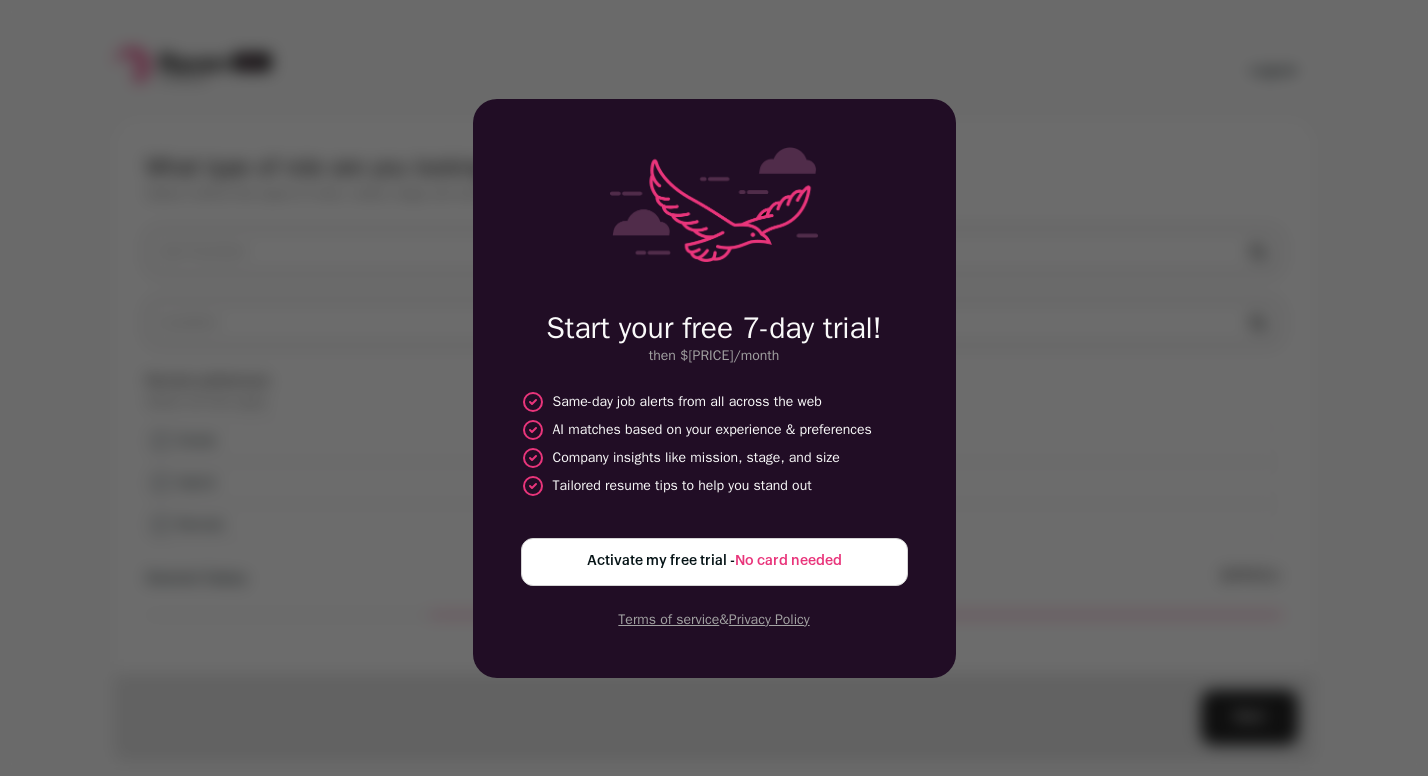scroll, scrollTop: 0, scrollLeft: 0, axis: both 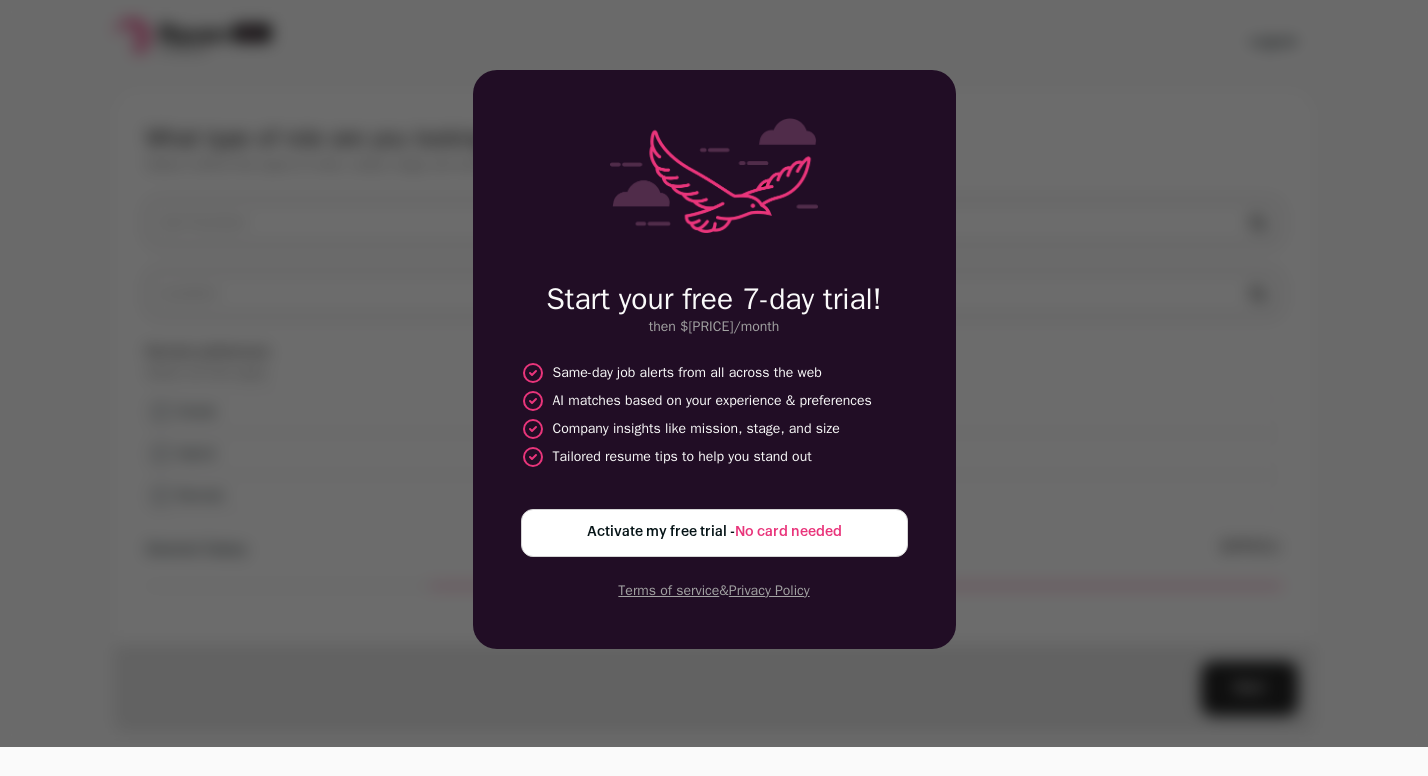 click on "Start your free 7-day trial!
then $9.99/month
Same-day job alerts from all across the web
AI matches based on your experience & preferences
Company insights like mission, stage, and size
Tailored resume tips to help you stand out
Activate my free trial -
No card needed
Terms of service
&
Privacy Policy" at bounding box center [714, 359] 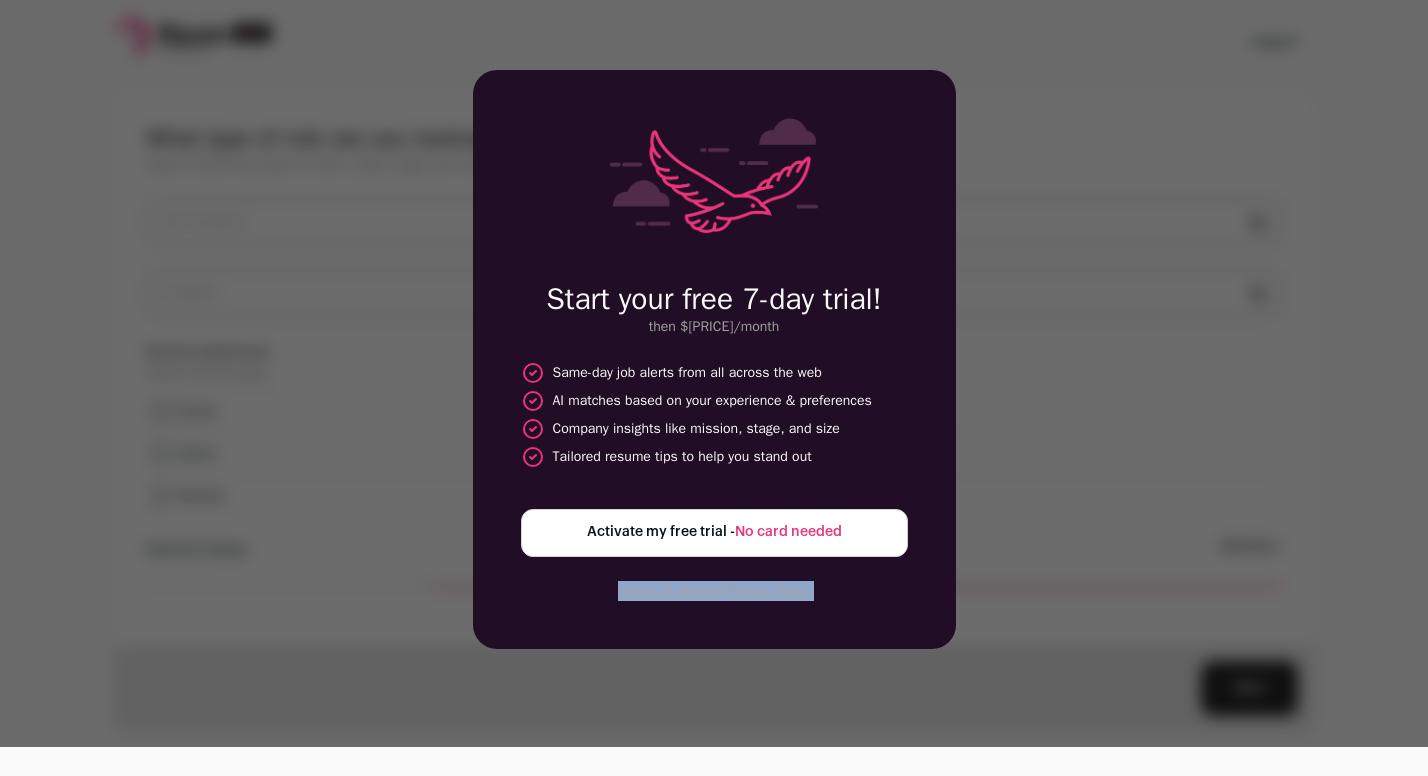 scroll, scrollTop: 0, scrollLeft: 0, axis: both 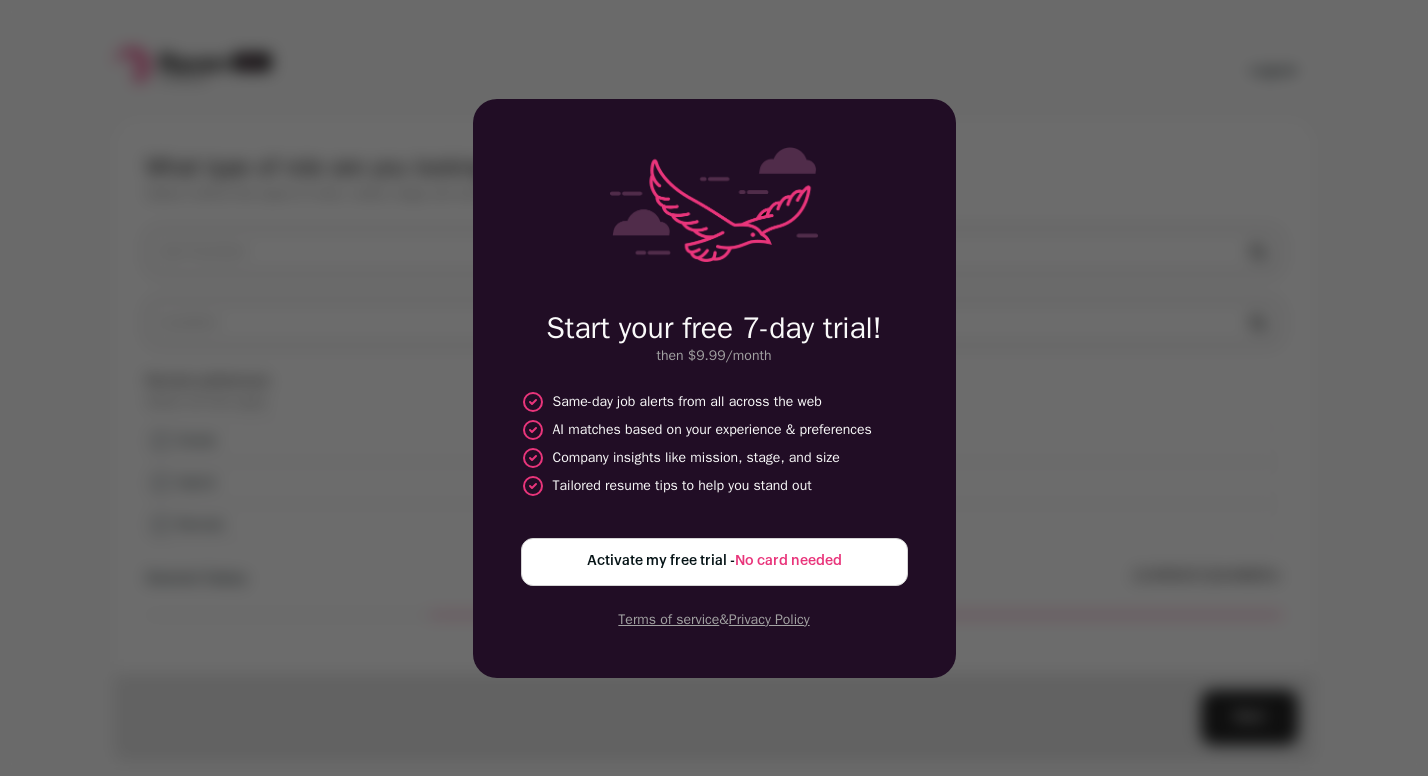 click on "Activate my free trial -
No card needed" at bounding box center [714, 561] 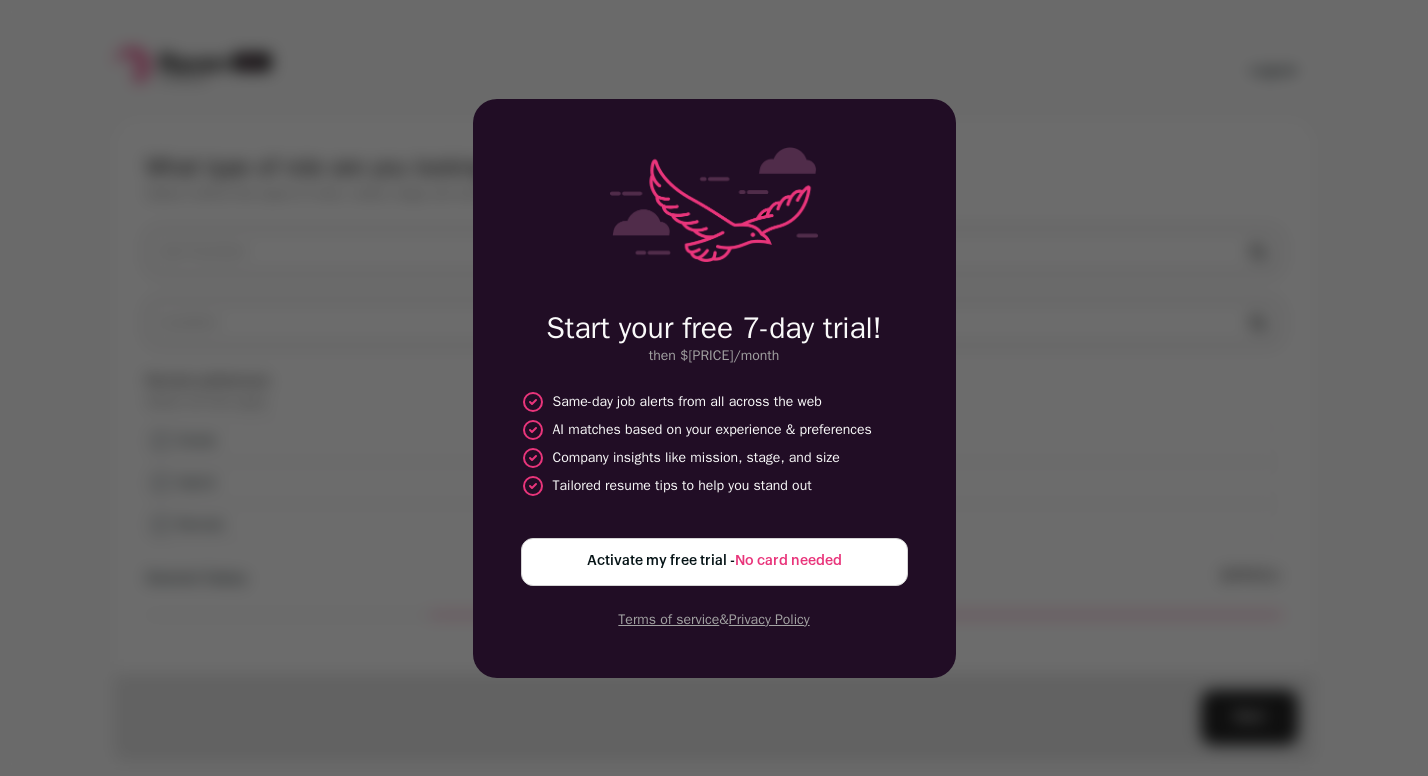 scroll, scrollTop: 0, scrollLeft: 0, axis: both 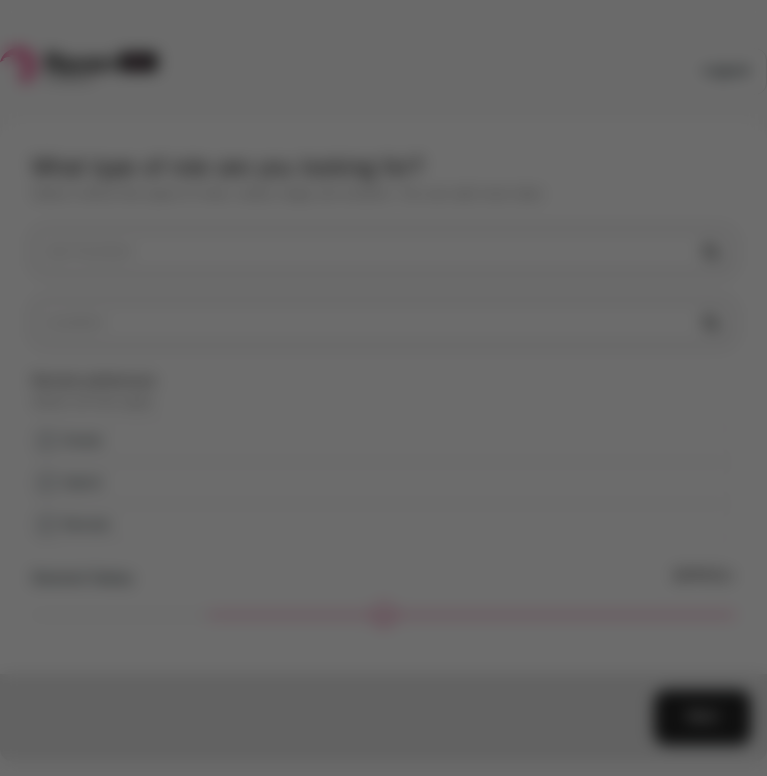 click on "Start your free 7-day trial!
then $[PRICE]/month
Same-day job alerts from all across the web
AI matches based on your experience & preferences
Company insights like mission, stage, and size
Tailored resume tips to help you stand out
Activate my free trial -
No card needed
Terms of service
&
Privacy Policy" at bounding box center [383, 388] 